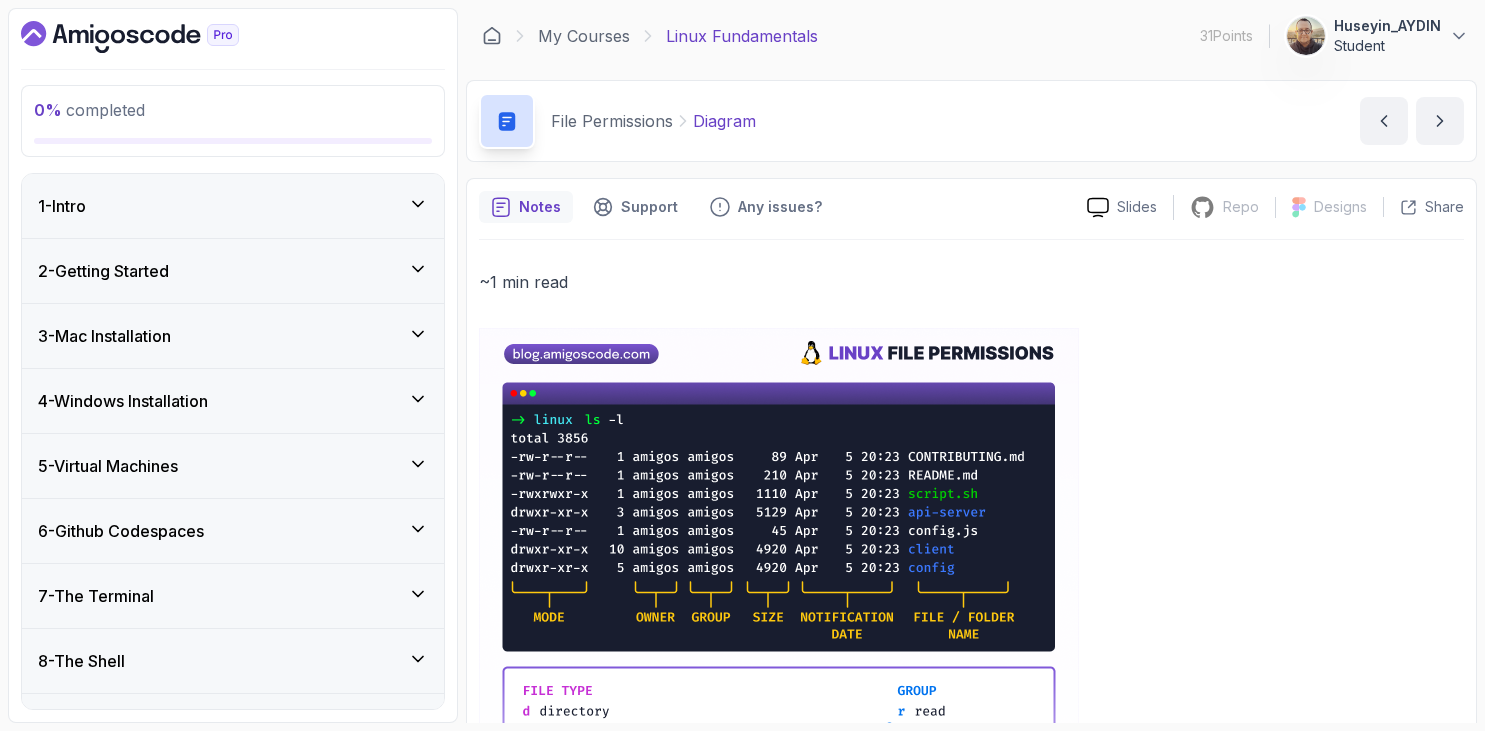 scroll, scrollTop: 0, scrollLeft: 0, axis: both 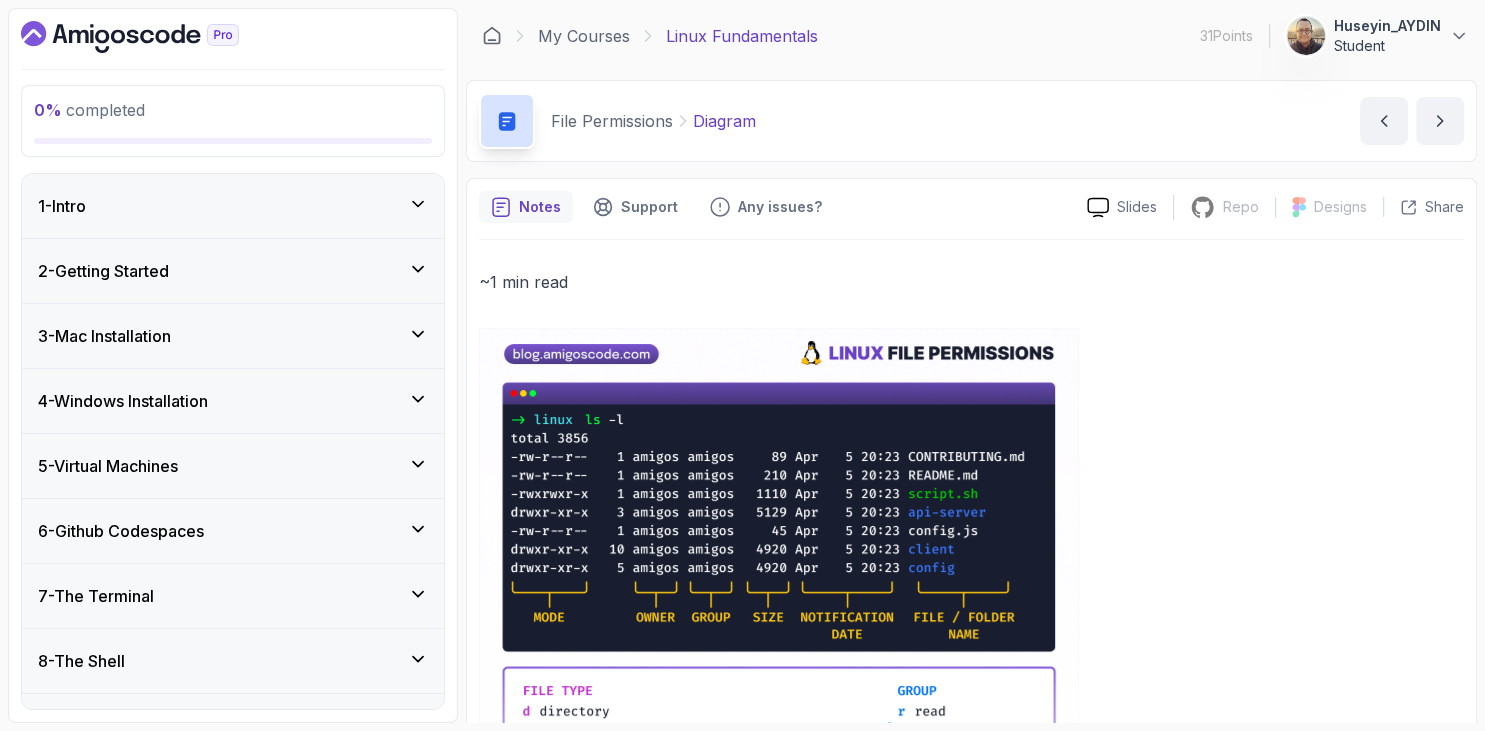 click on "My Courses Linux Fundamentals 31  Points 1 Huseyin_AYDIN Student" at bounding box center [971, 36] 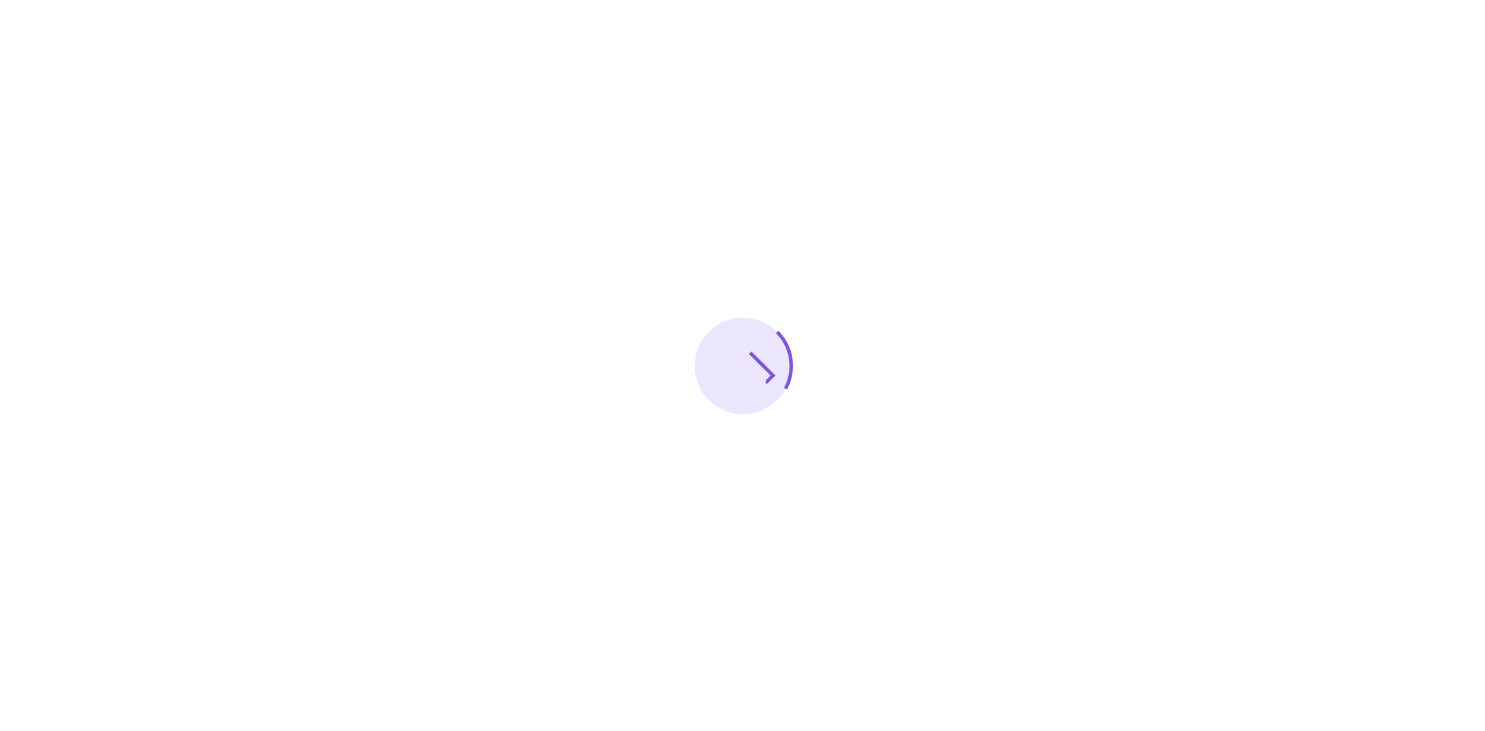 scroll, scrollTop: 0, scrollLeft: 0, axis: both 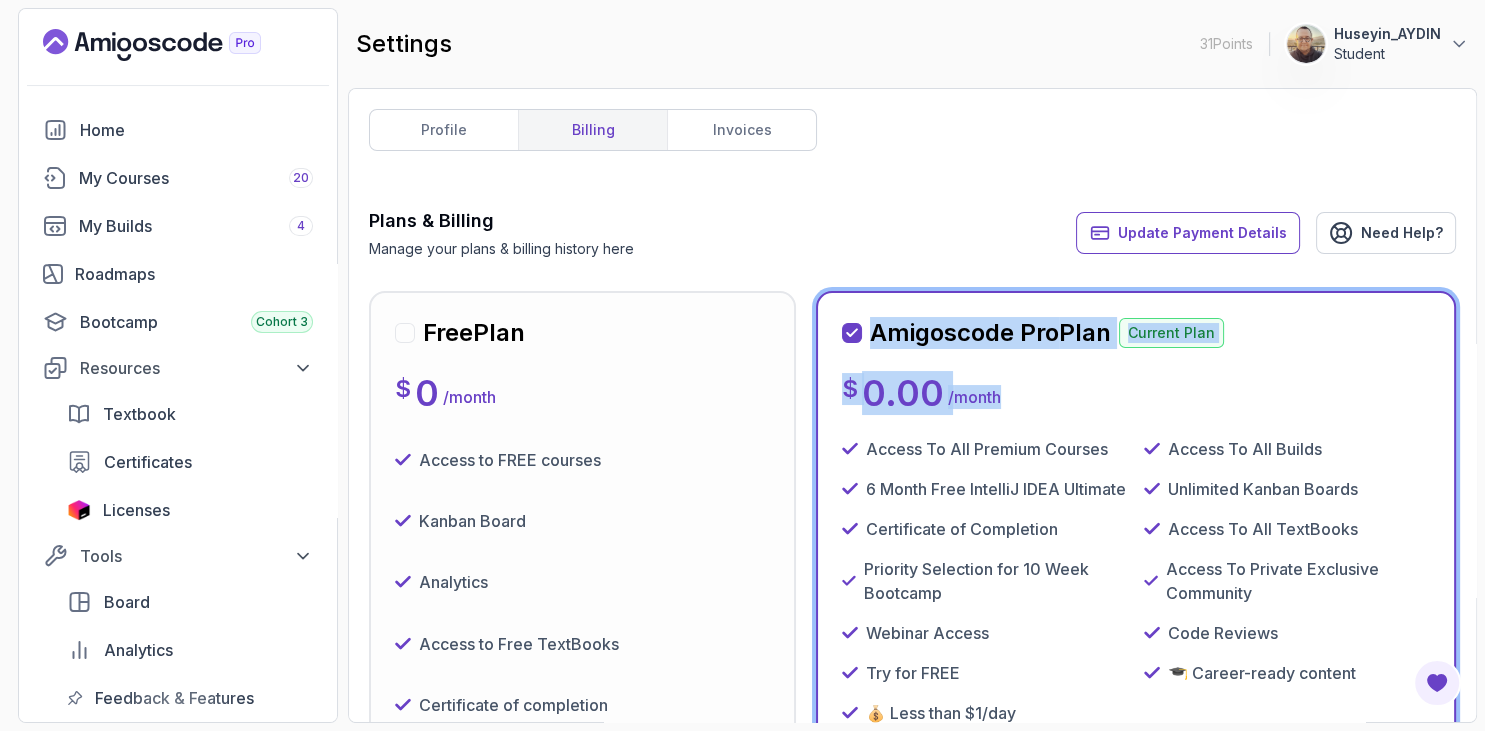 drag, startPoint x: 1484, startPoint y: 223, endPoint x: 1448, endPoint y: 390, distance: 170.83618 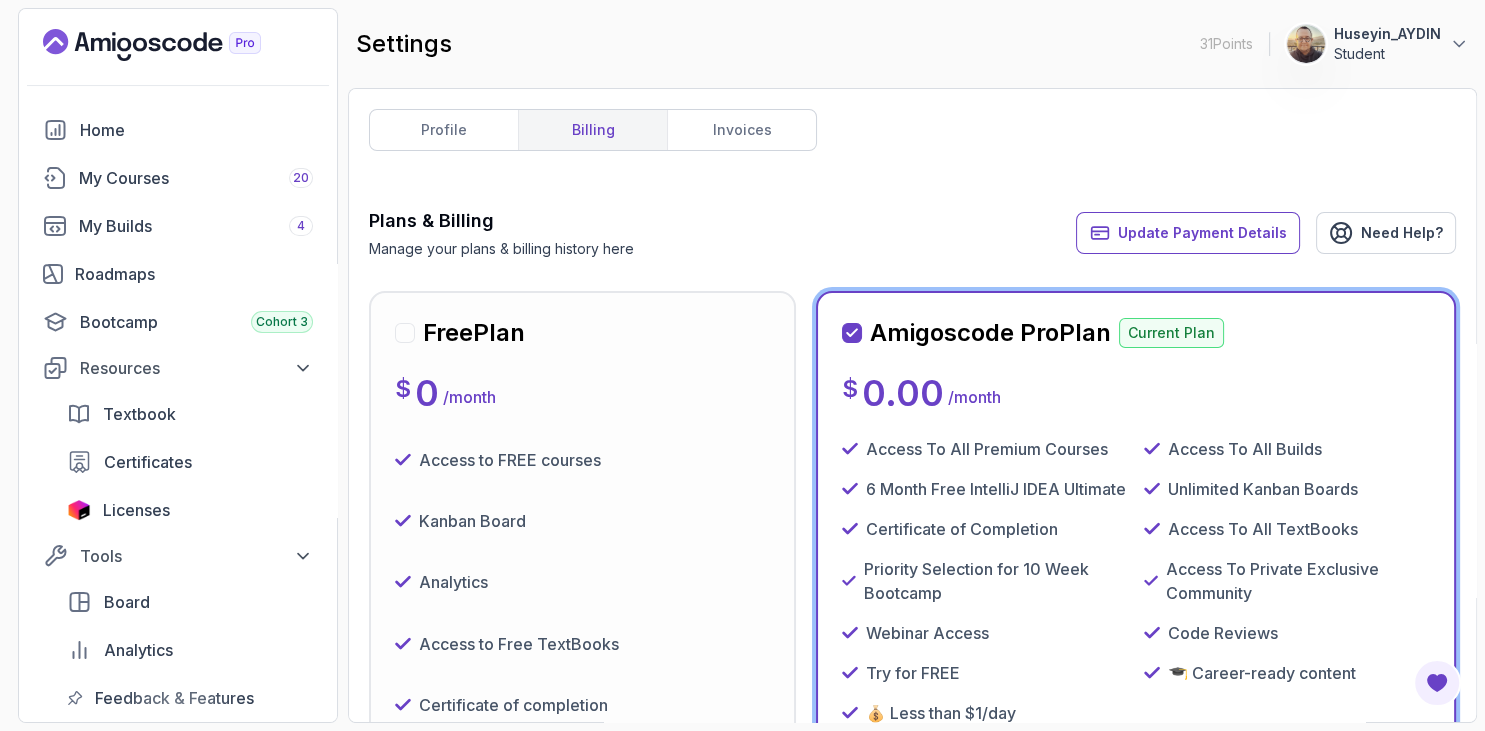 click on "Plans & Billing Manage your plans & billing history here Update Payment Details Need Help? Free  Plan $ 0 / month Access to FREE courses Kanban Board Analytics Access to Free TextBooks Certificate of completion 3 Month Free IntelliJ IDEA Ultimate Downgrade Amigoscode Pro  Plan Current Plan $ 0.00 / month Access To All Premium Courses Access To All Builds 6 Month Free IntelliJ IDEA Ultimate Unlimited Kanban Boards Certificate of Completion Access To All TextBooks Priority Selection for 10 Week Bootcamp Access To Private Exclusive Community Webinar Access Code Reviews Try for FREE 🎓 Career-ready content 💰 Less than $1/day Cancel Plan .cls-1 { fill: currentColor; } Powered by Stripe - blurple Testimonials Trusted by over 150,000 developers and teams around the world         Josh Long   Spring Developer Advocate             Amigoscode does a pretty darned good job, and consistently too, covering Spring and for that, I'm very appreciative!
Josh Long
Spring Developer Advocate
spring.io/team/joshlong" at bounding box center [912, 3542] 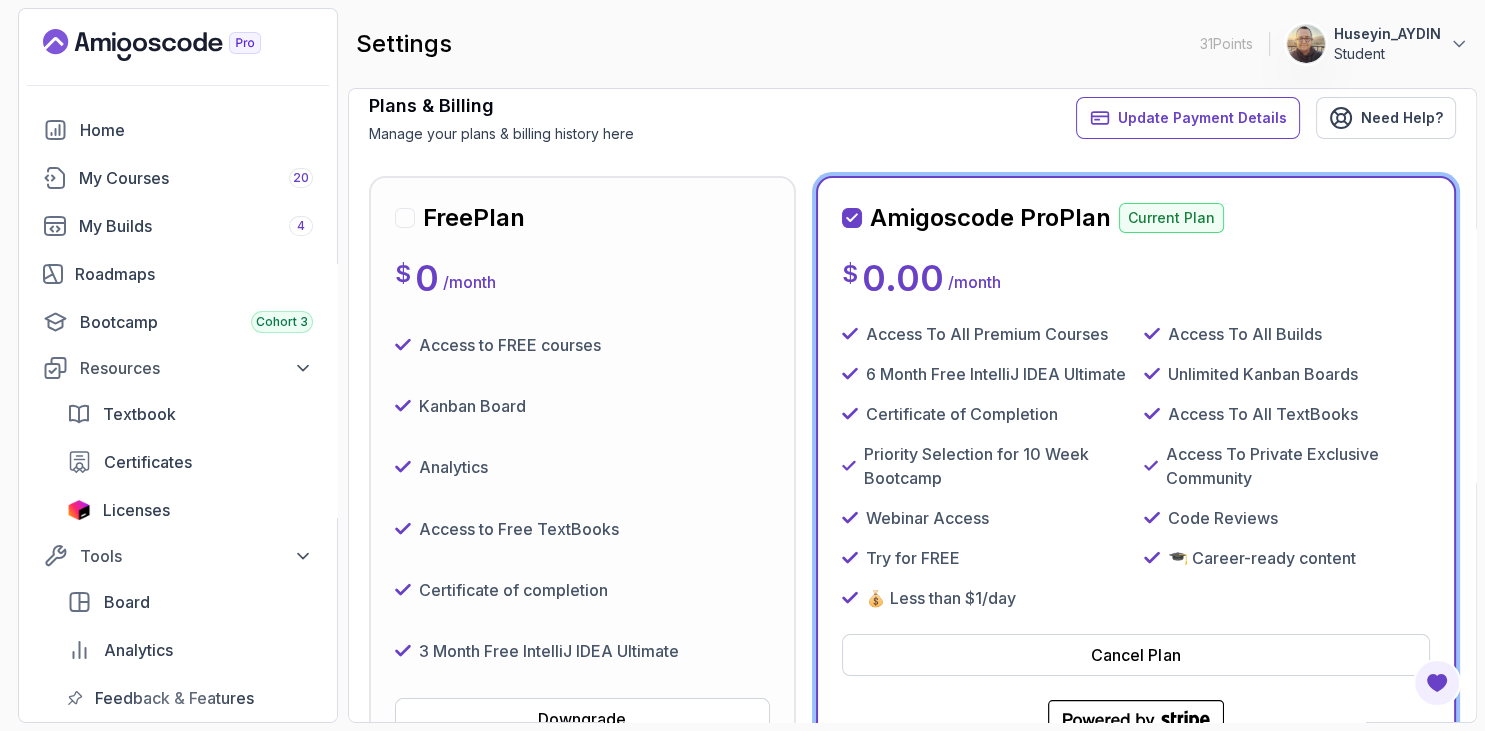 scroll, scrollTop: 173, scrollLeft: 0, axis: vertical 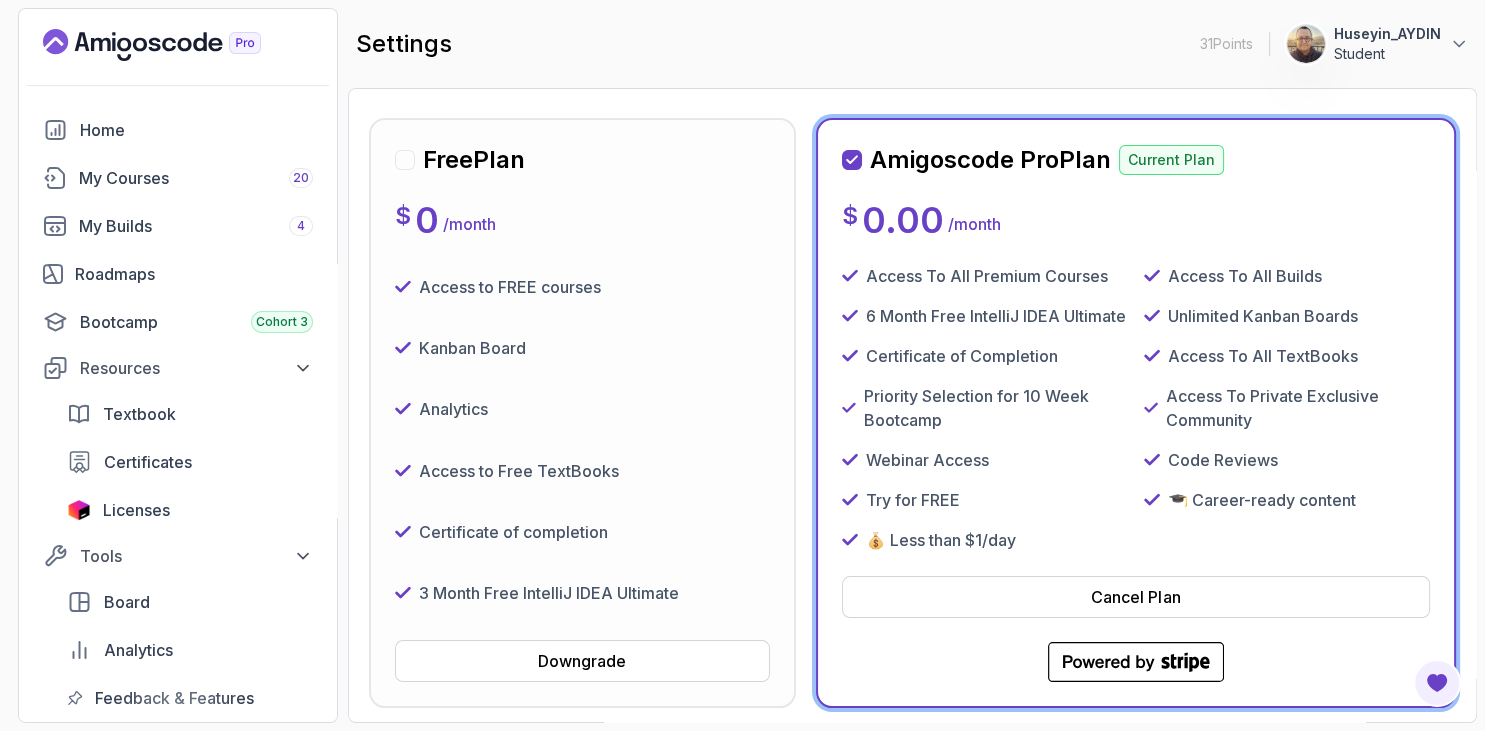 click on "settings   31  Points 1 Huseyin_AYDIN Student" at bounding box center [912, 44] 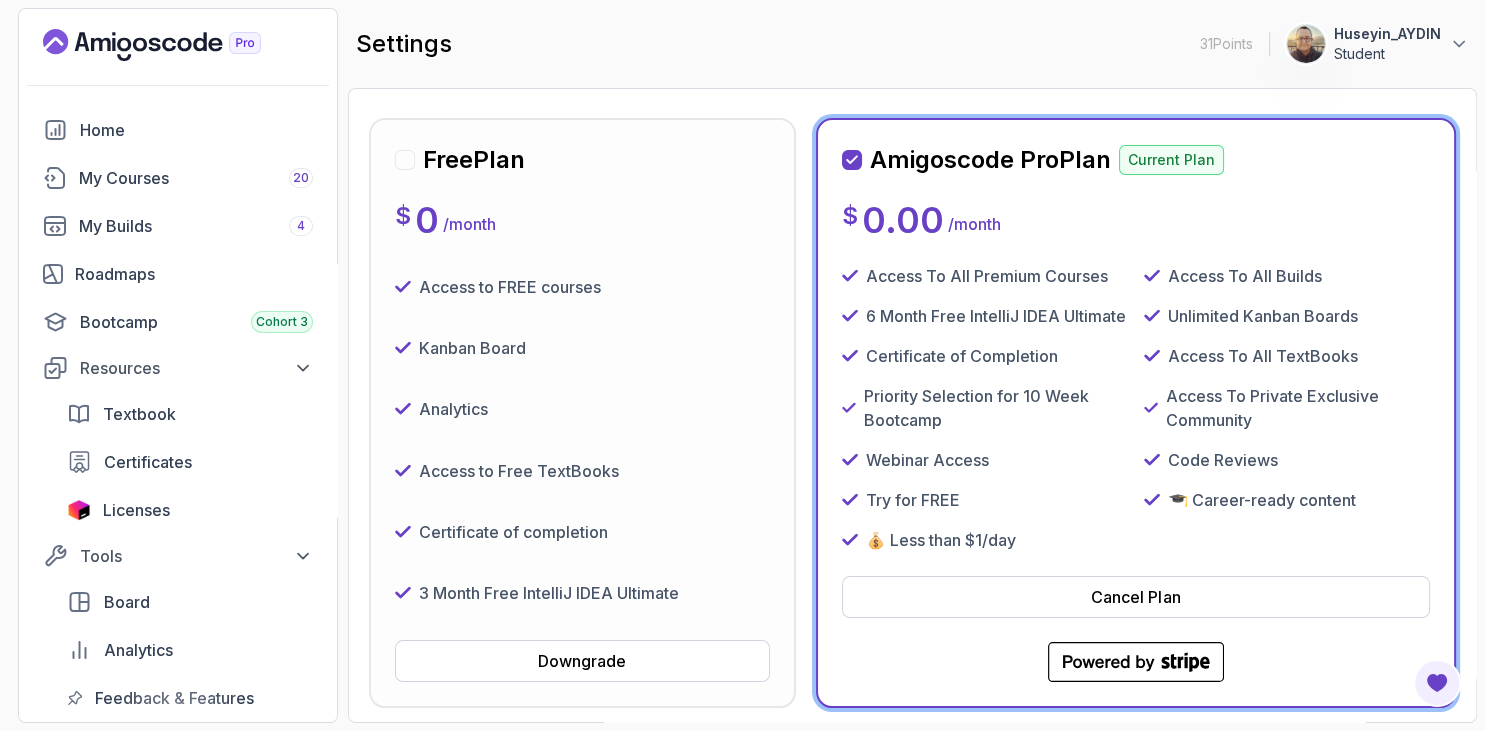 click on "settings   31  Points 1 Huseyin_AYDIN Student" at bounding box center (912, 44) 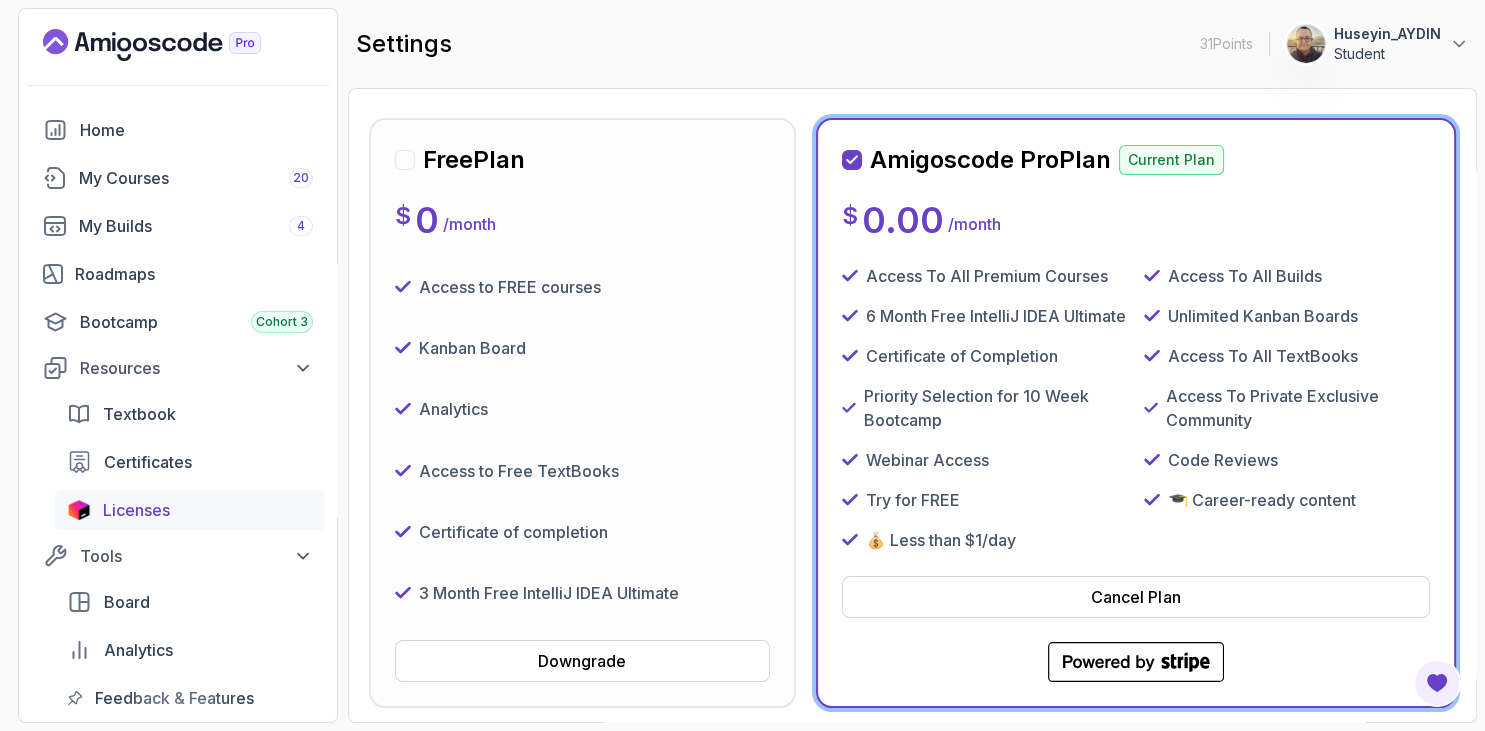 click on "Licenses" at bounding box center (136, 510) 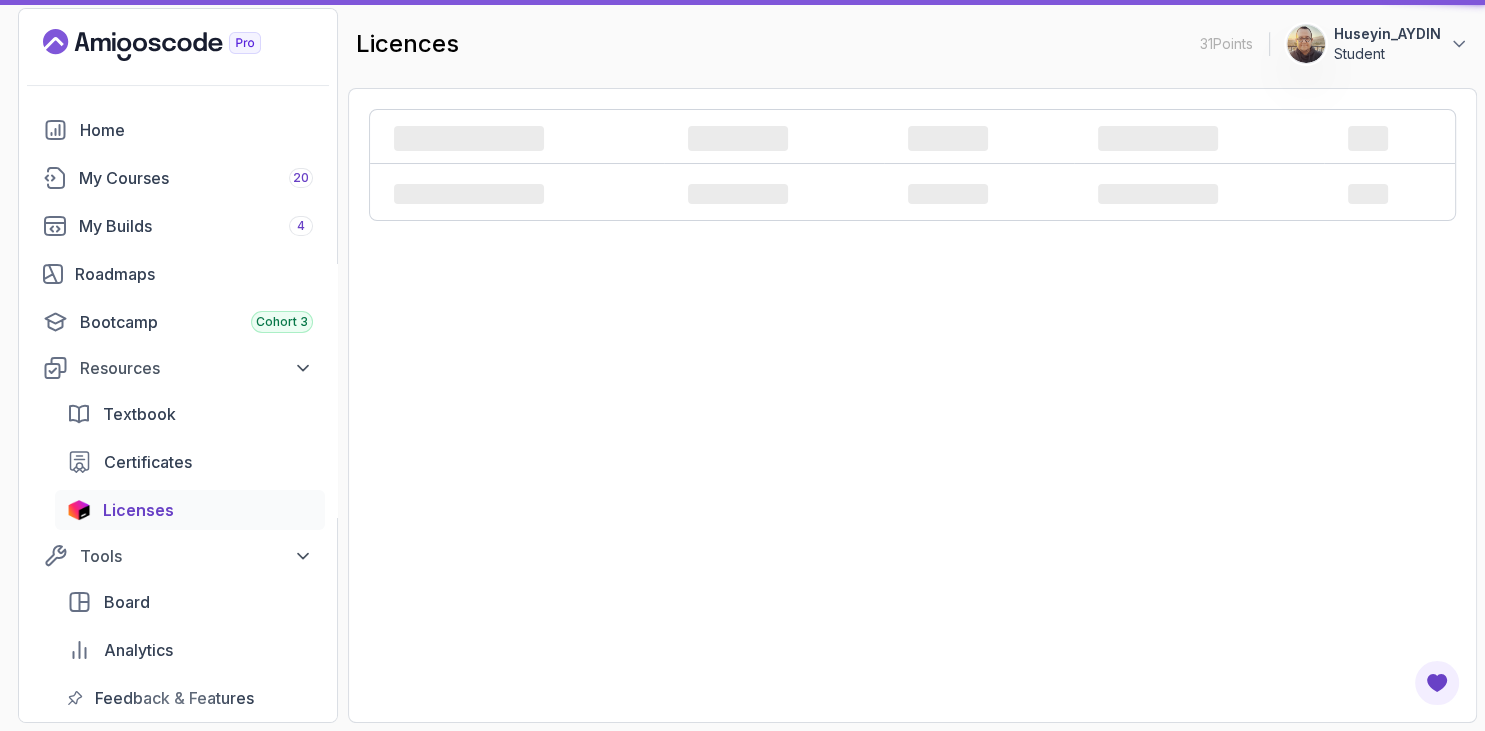 scroll, scrollTop: 0, scrollLeft: 0, axis: both 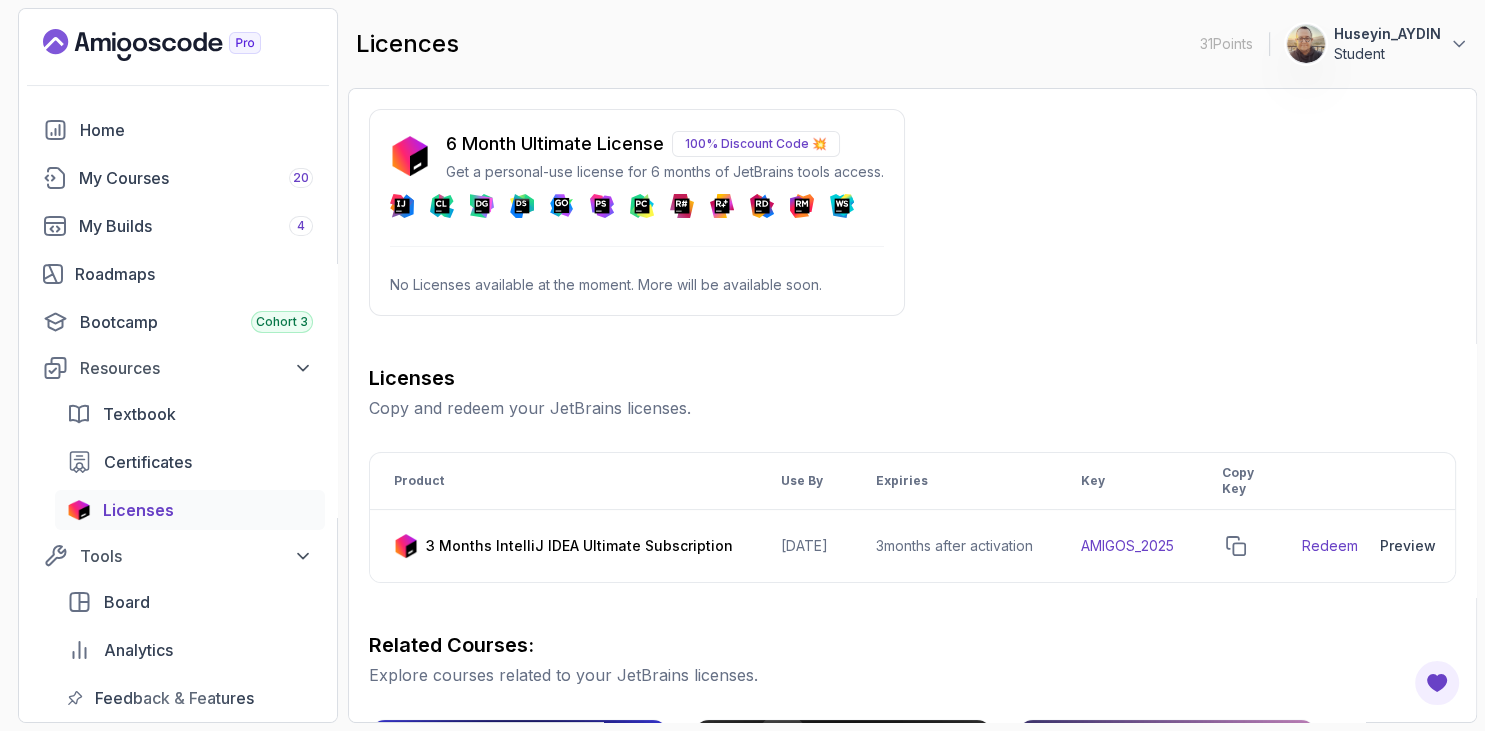 click on "6 Month Ultimate License 100% Discount Code 💥 Get a personal-use license for 6 months of JetBrains tools access. DataSpell No Licenses available at the moment. More will be available soon." at bounding box center (637, 212) 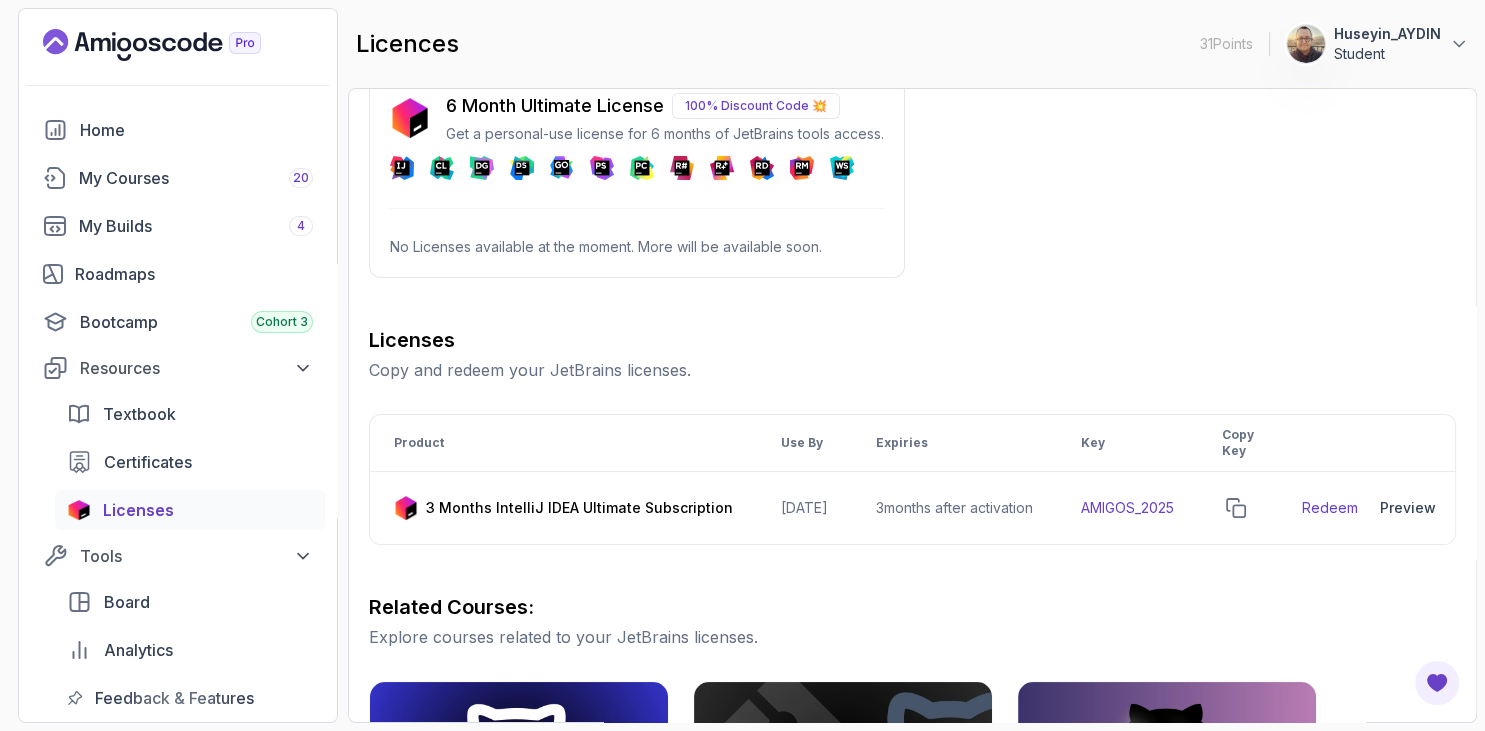 scroll, scrollTop: 0, scrollLeft: 0, axis: both 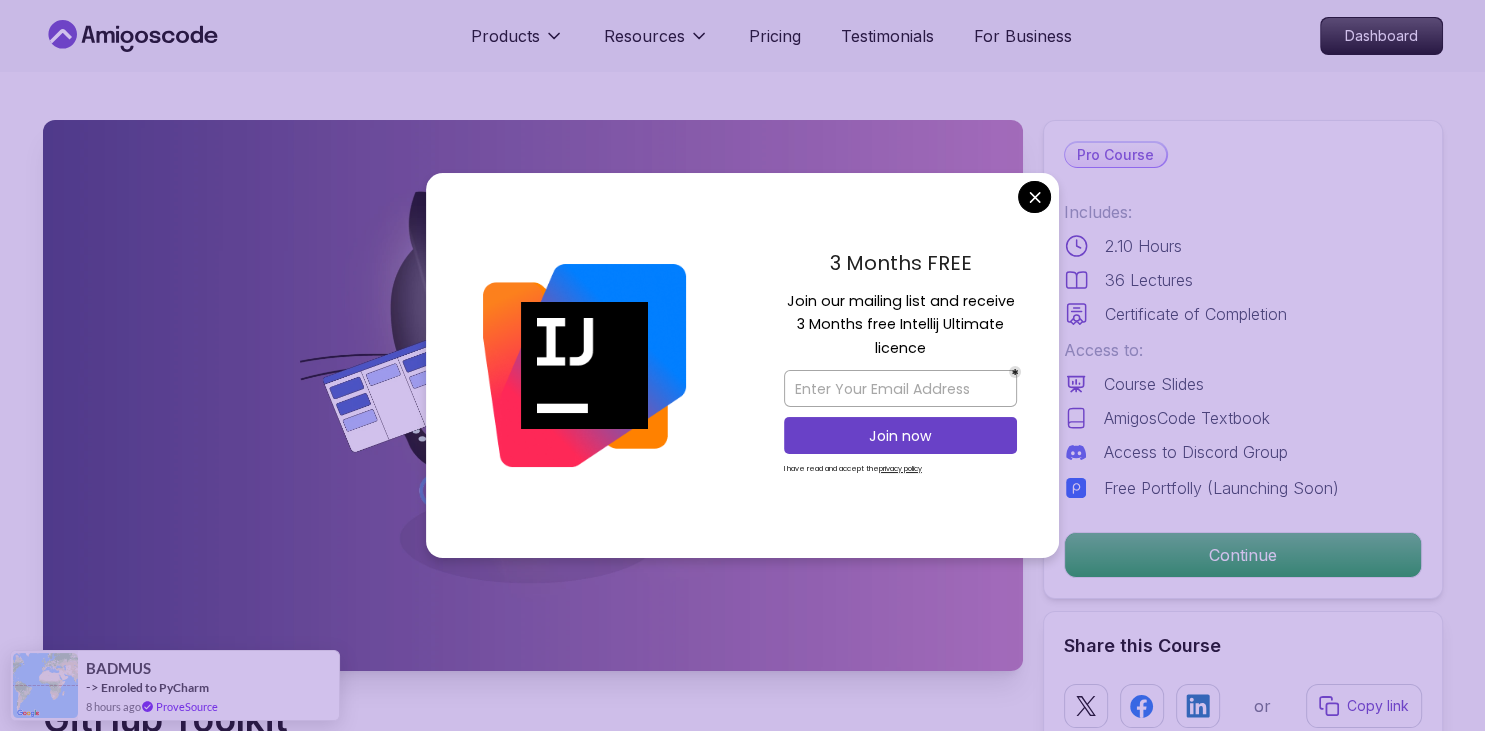 click on "Products Resources Pricing Testimonials For Business Dashboard Products Resources Pricing Testimonials For Business Dashboard GitHub Toolkit Master GitHub Toolkit to enhance your development workflow and collaboration efficiency. Mama Samba Braima Djalo  /   Instructor Pro Course Includes: 2.10 Hours 36 Lectures Certificate of Completion Access to: Course Slides AmigosCode Textbook Access to Discord Group Free Portfolly (Launching Soon) Continue Share this Course or Copy link Got a Team of 5 or More? With one subscription, give your entire team access to all courses and features. Check our Business Plan Mama Samba Braima Djalo  /   Instructor What you will learn git github github-codespaces github-actions github-projects Open Source and Collaborative Workflows: Contribute to open source projects. Markdown and Documentation: Document your projects like a pro. Using Codespaces: Develop in the cloud. Basics of Continuous Integration and Deployment (CI/CD): Automate your workflow.
GitHub Toolkit" at bounding box center [742, 3243] 